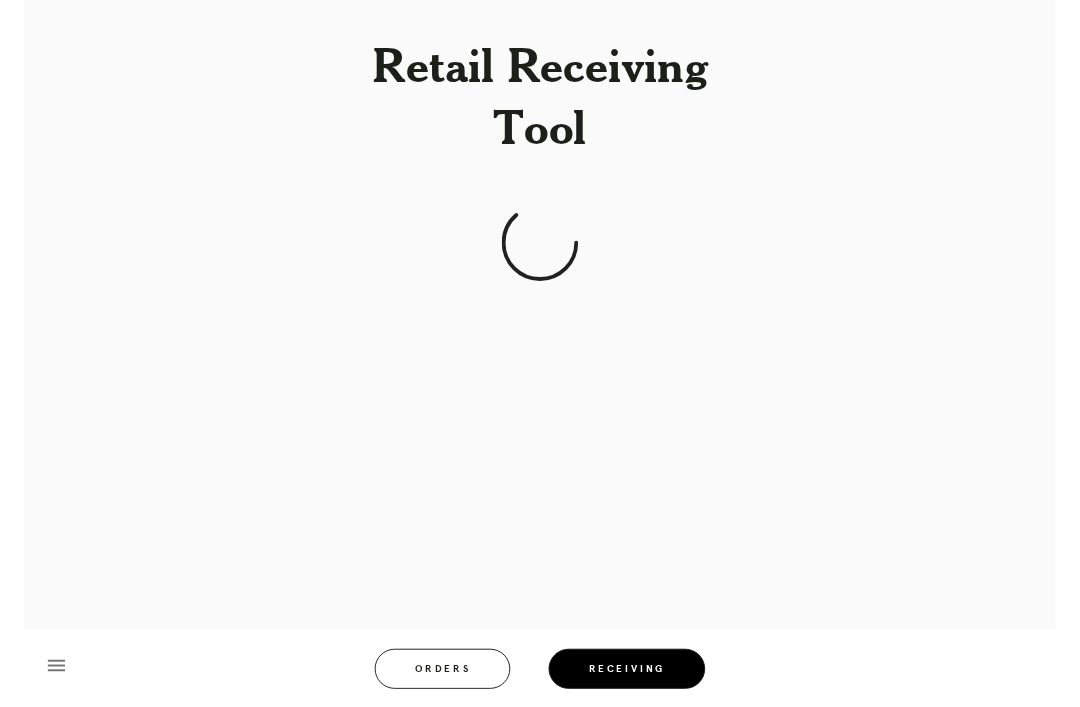 scroll, scrollTop: 0, scrollLeft: 0, axis: both 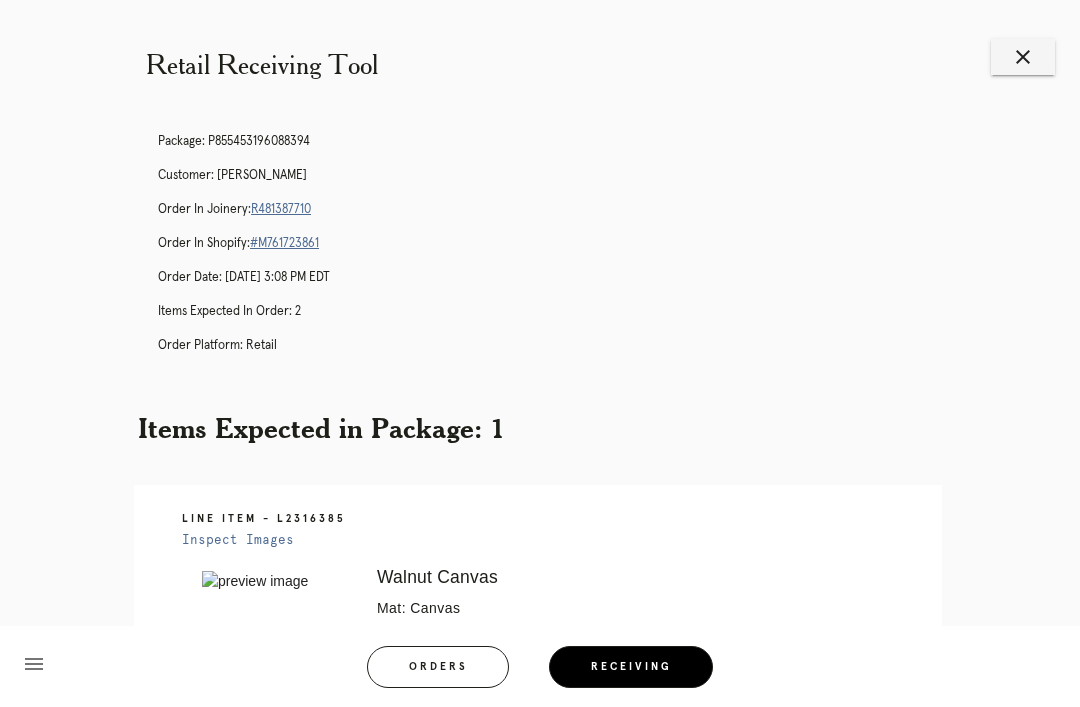 click on "close" at bounding box center (1023, 57) 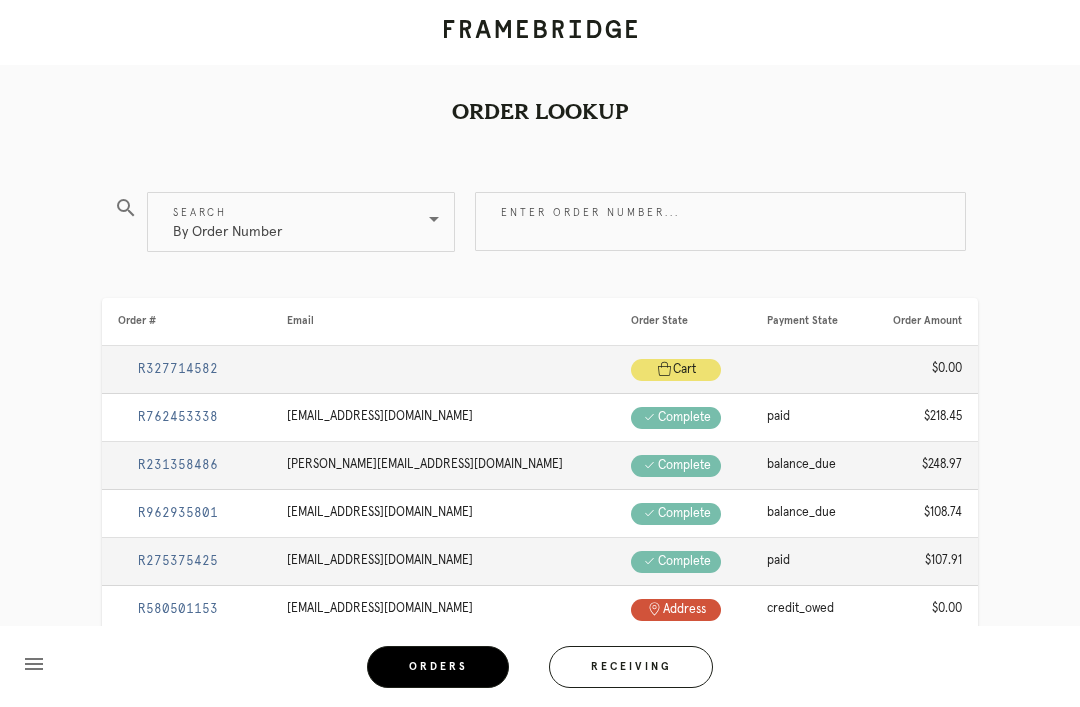 scroll, scrollTop: 0, scrollLeft: 0, axis: both 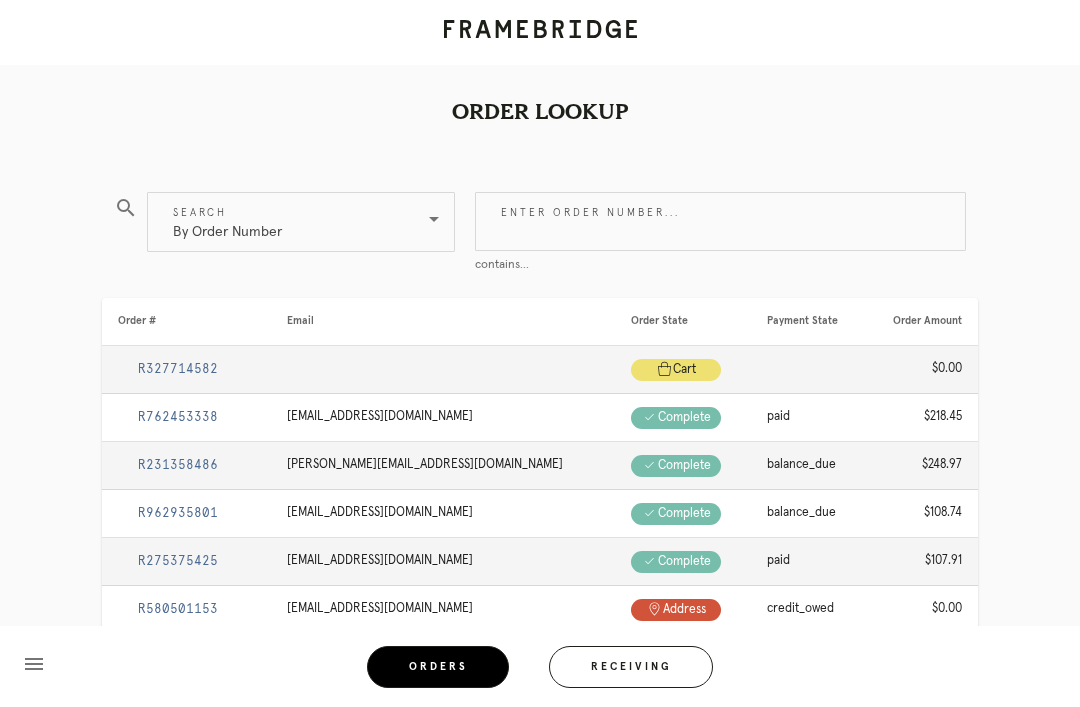 click on "Enter order number..." at bounding box center [720, 221] 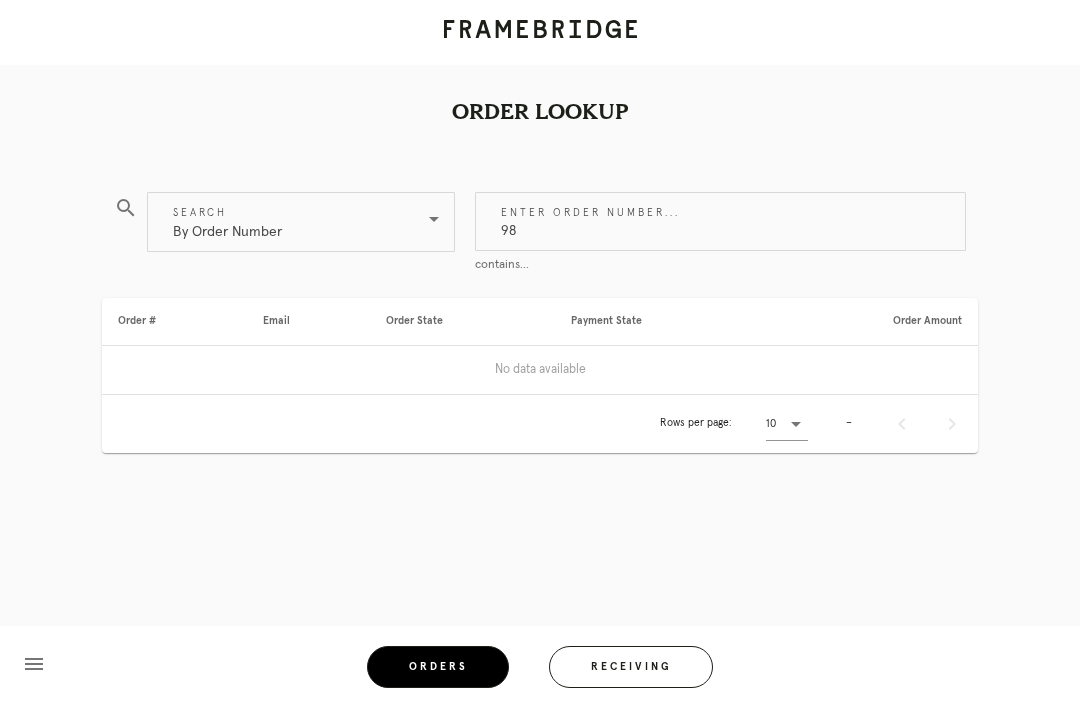 type on "9" 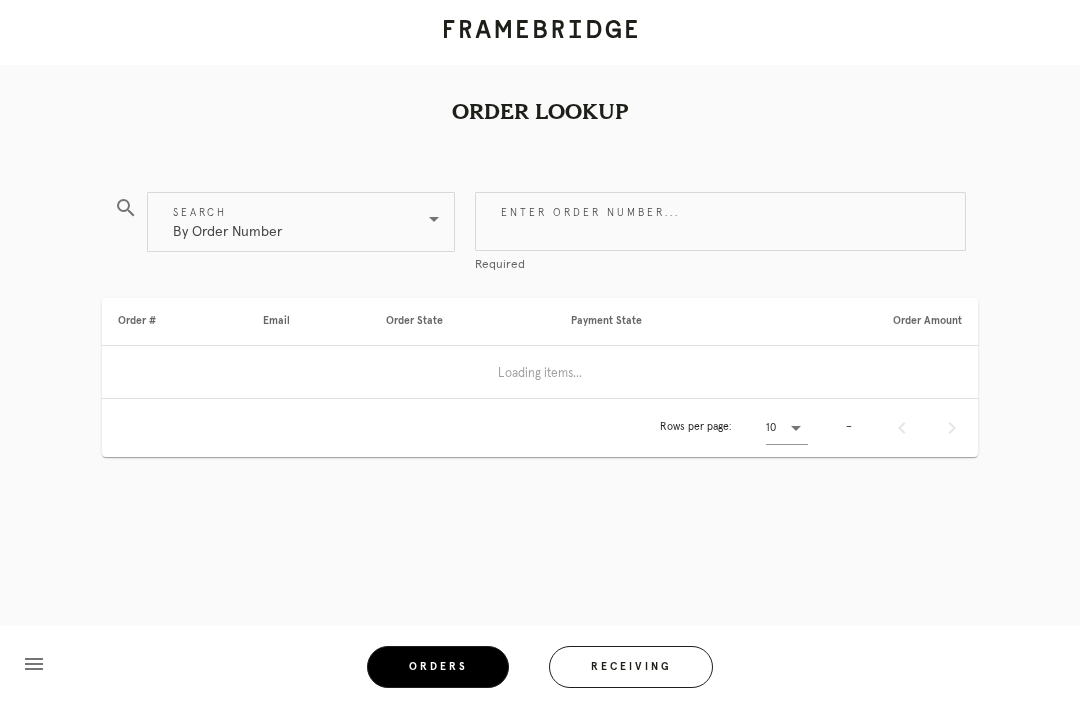 click on "Order Lookup
search Search By Order Number   Enter order number... Required   Order # Email Order State Payment State Order Amount Loading items... Rows per page: 10 –   menu
Orders
Receiving
Logged in as:   brian.sterling@framebridge.com   Old Town
Logout" at bounding box center (540, 309) 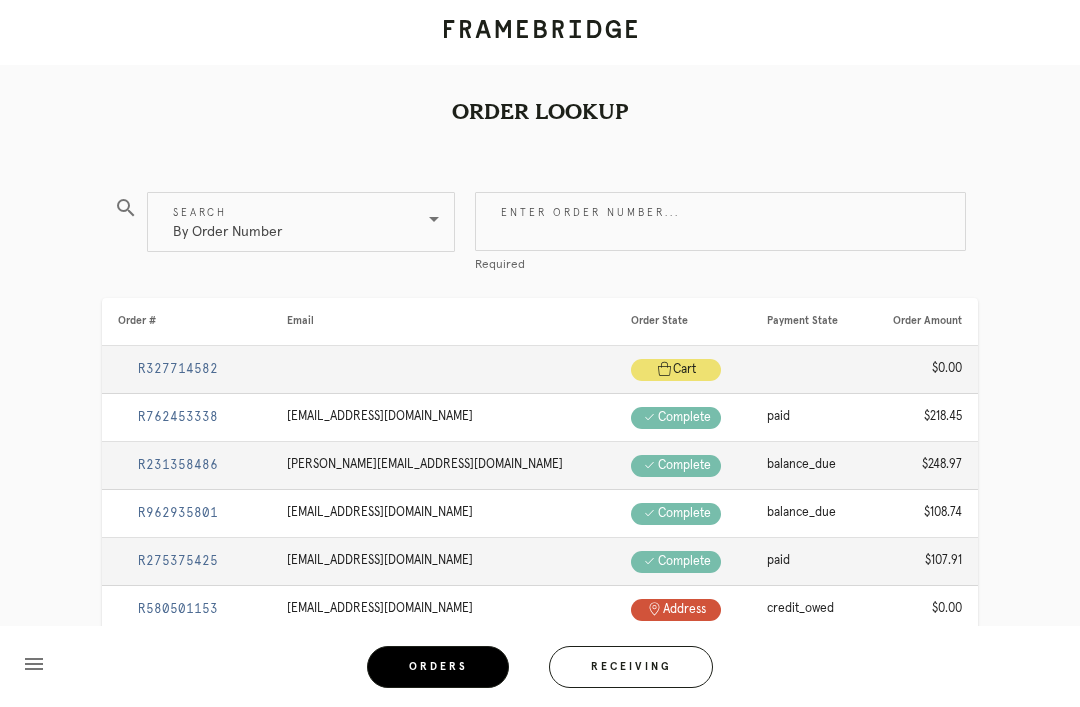 click on "Enter order number..." at bounding box center (720, 221) 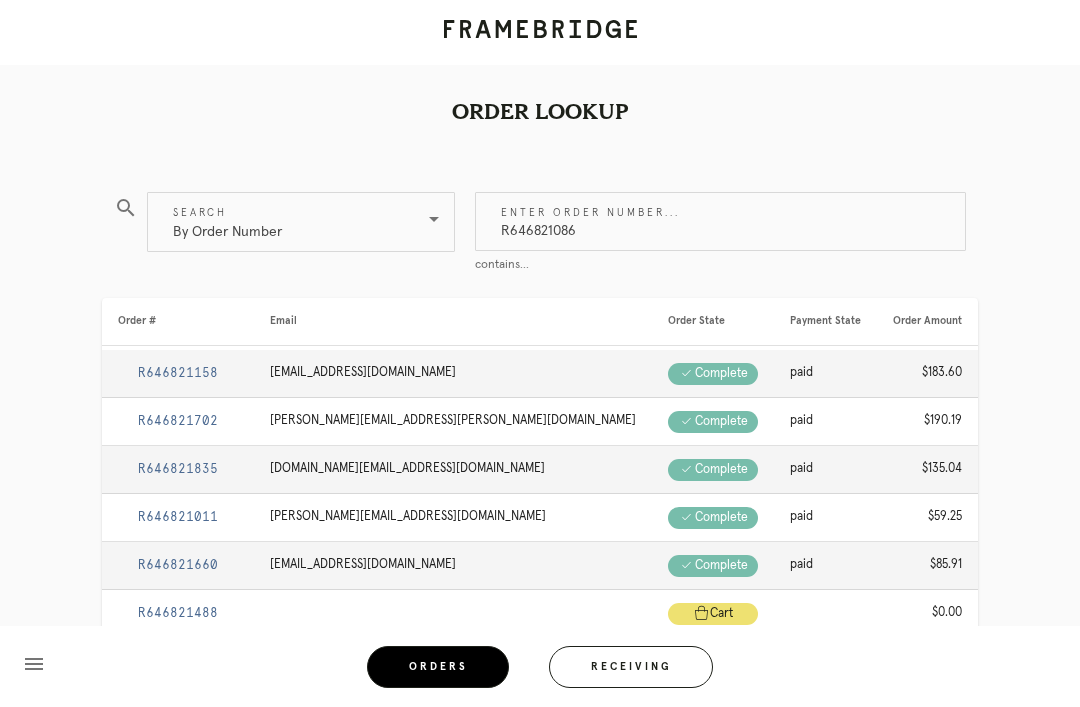 type on "R646821086" 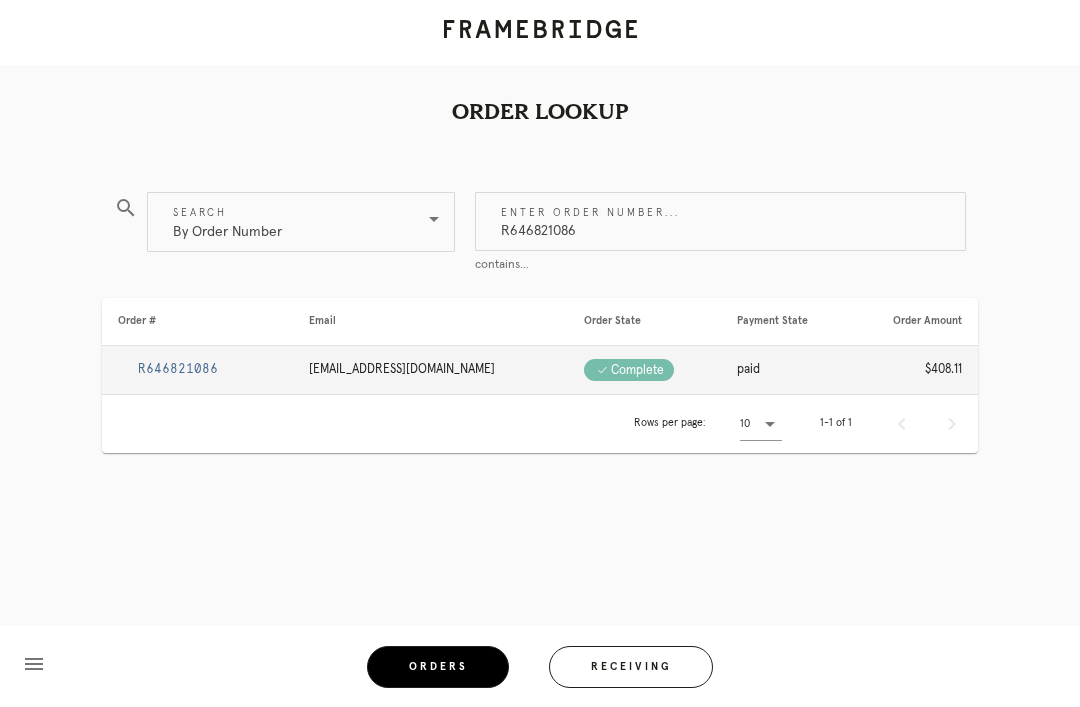click on "R646821086" at bounding box center [178, 369] 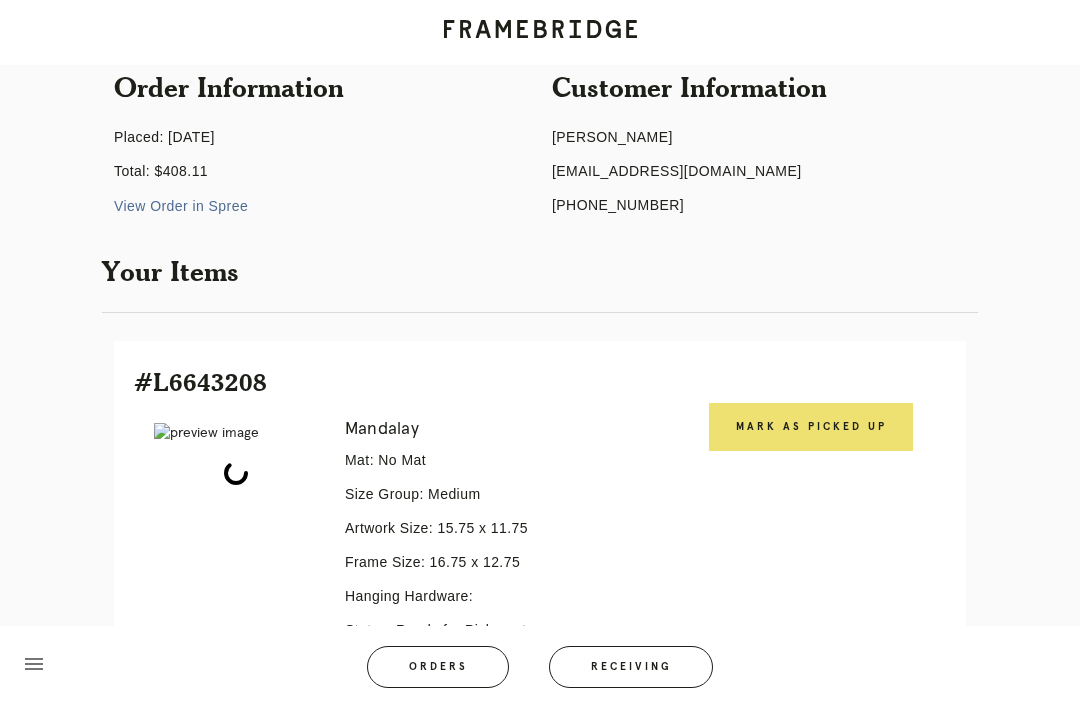 scroll, scrollTop: 189, scrollLeft: 0, axis: vertical 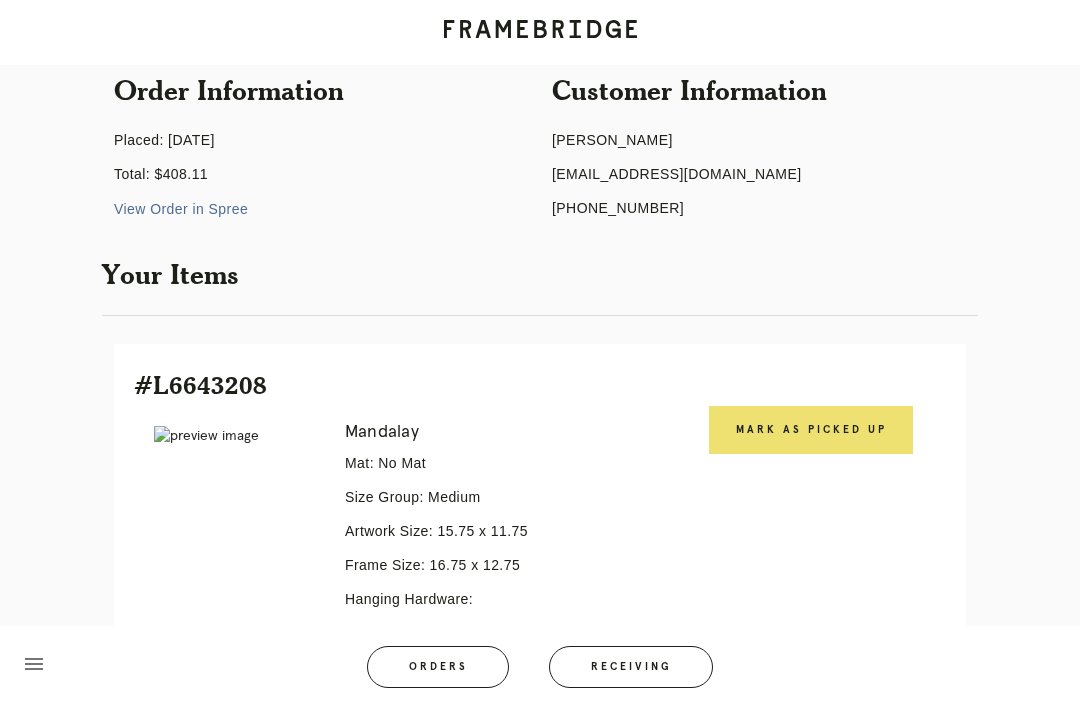 click on "Mark as Picked Up" at bounding box center [811, 430] 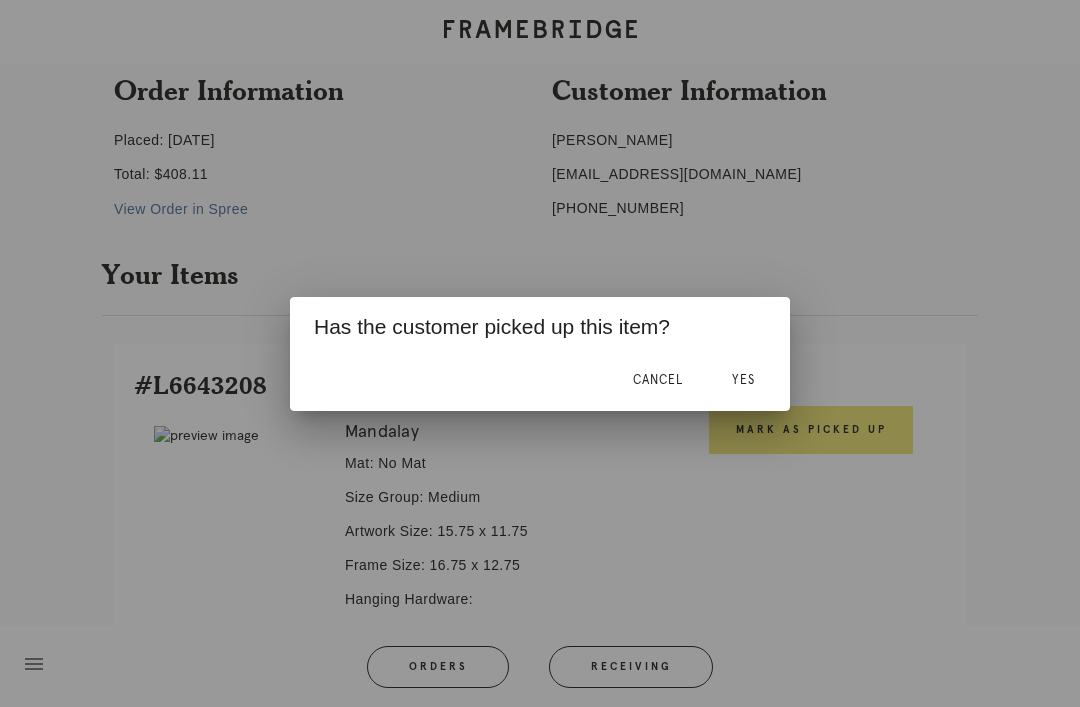 click on "Yes" at bounding box center [743, 380] 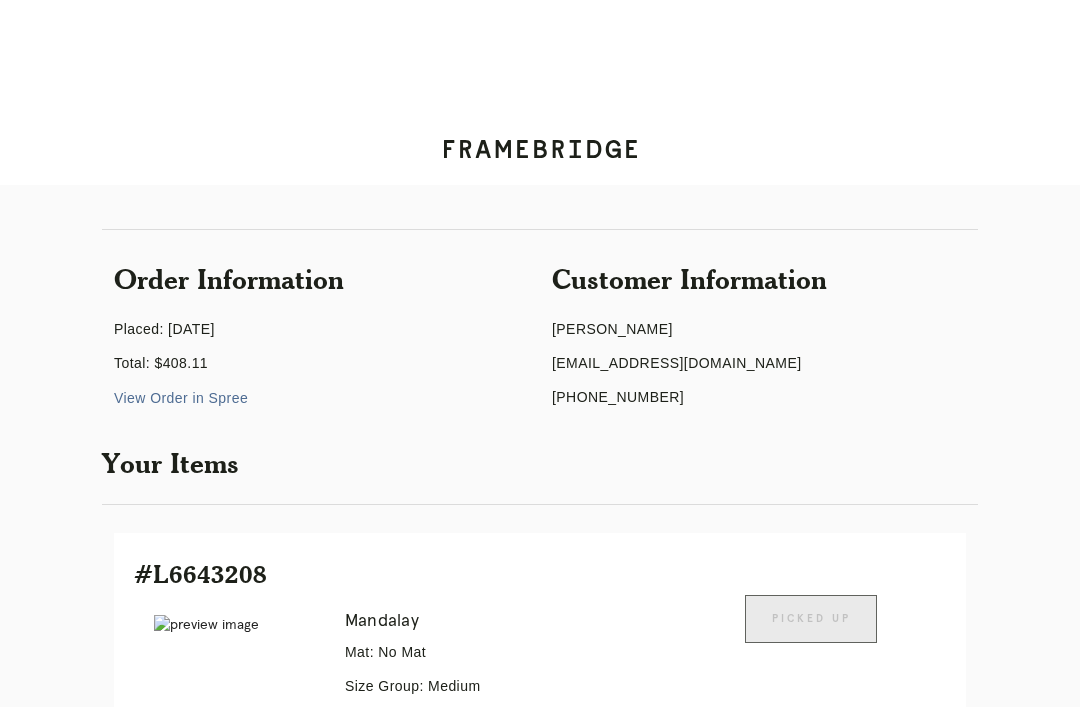 scroll, scrollTop: 0, scrollLeft: 0, axis: both 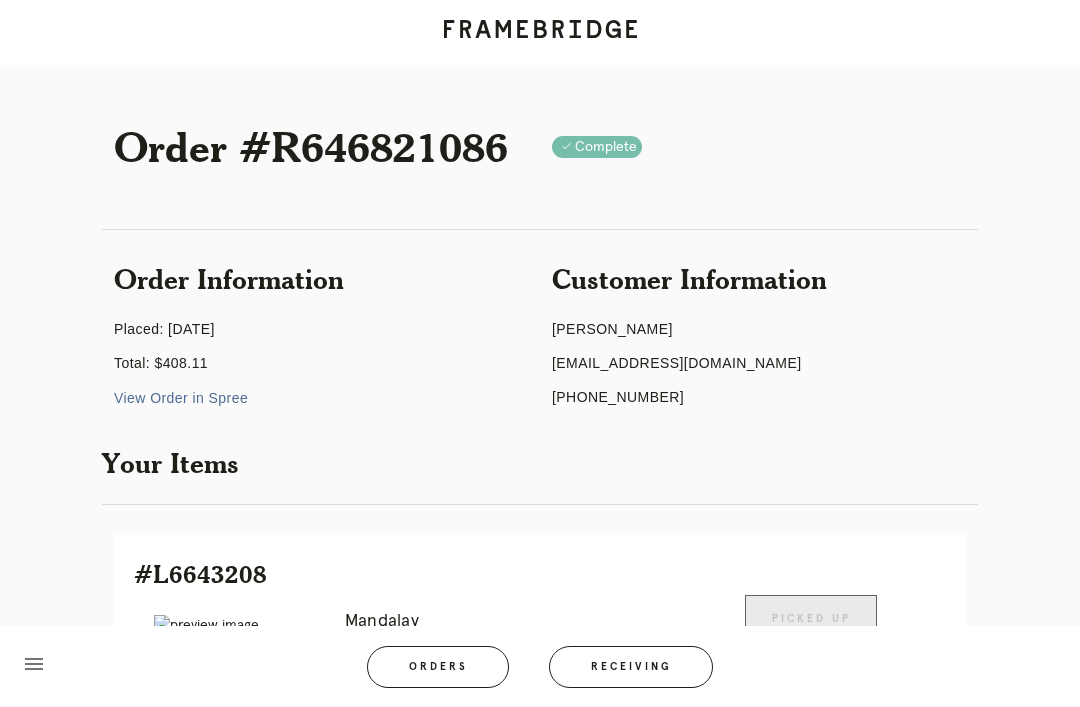 click on "Orders" at bounding box center [438, 667] 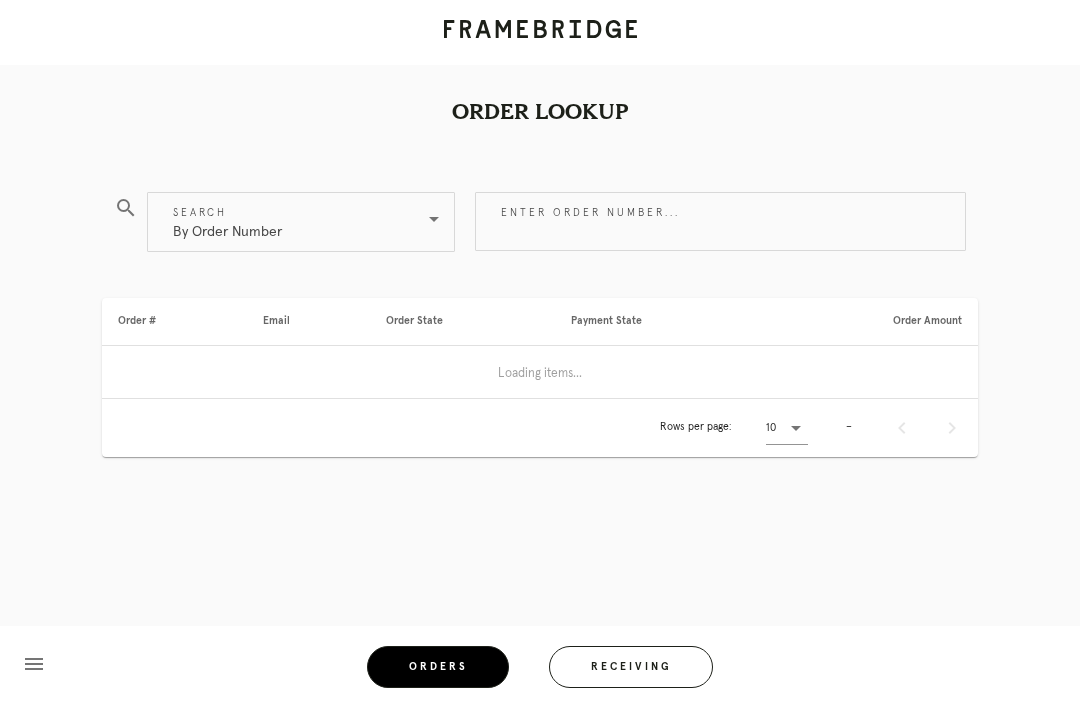 click on "Enter order number..." at bounding box center [720, 221] 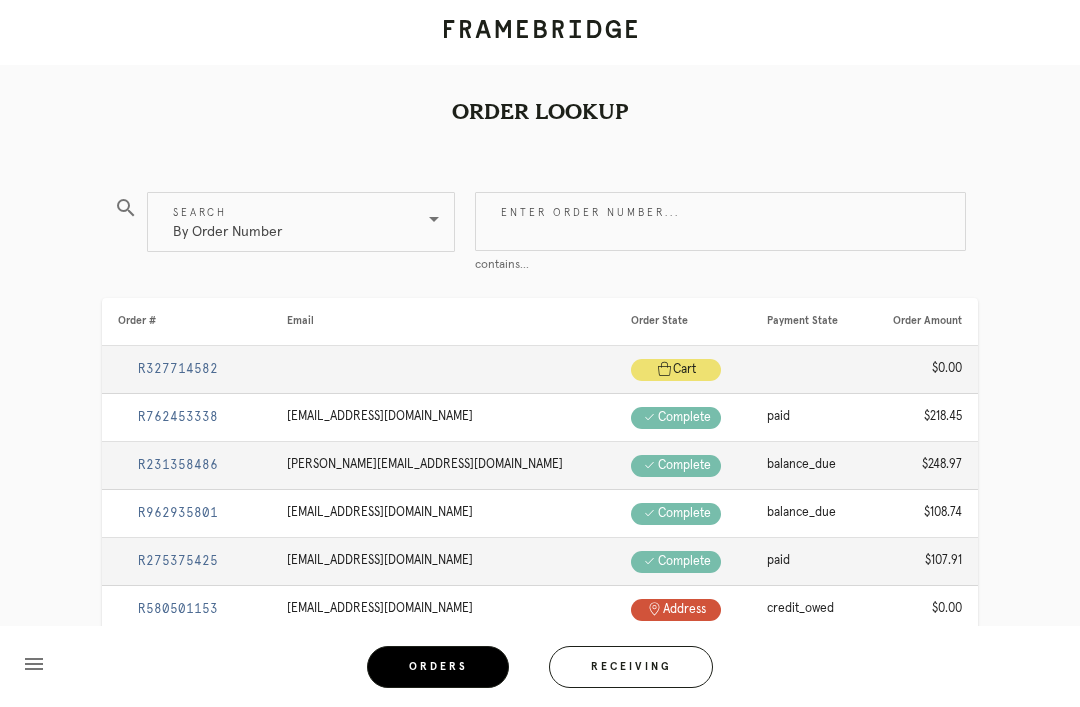 click on "Enter order number..." at bounding box center (720, 221) 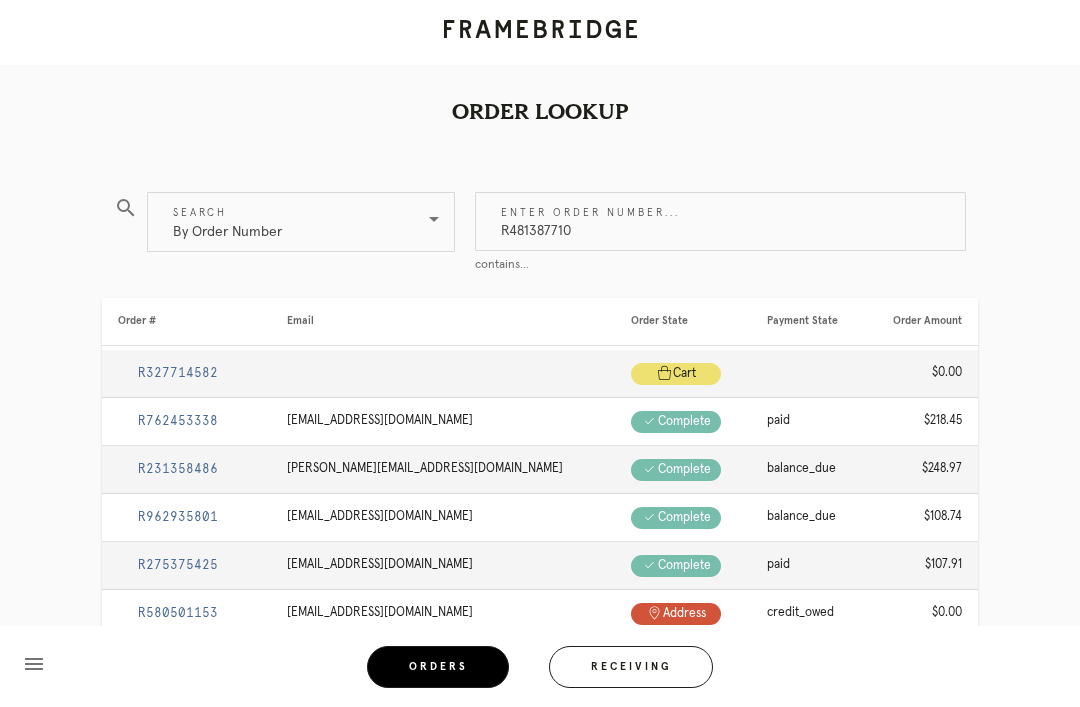 type on "R481387710" 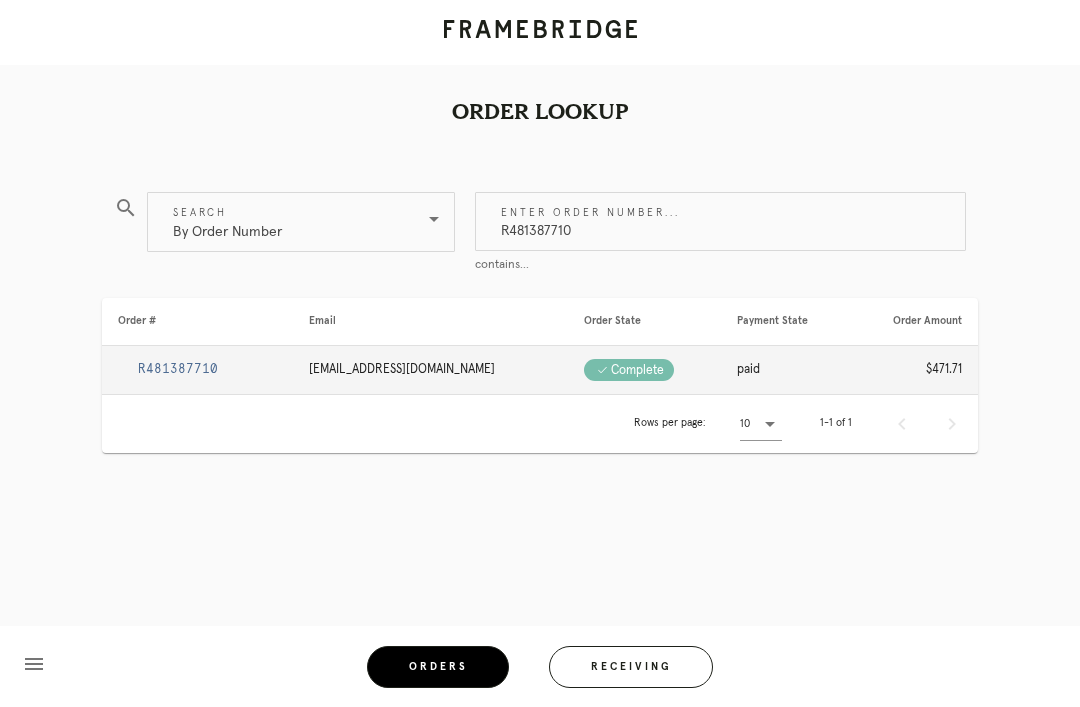 click on "R481387710" at bounding box center (178, 369) 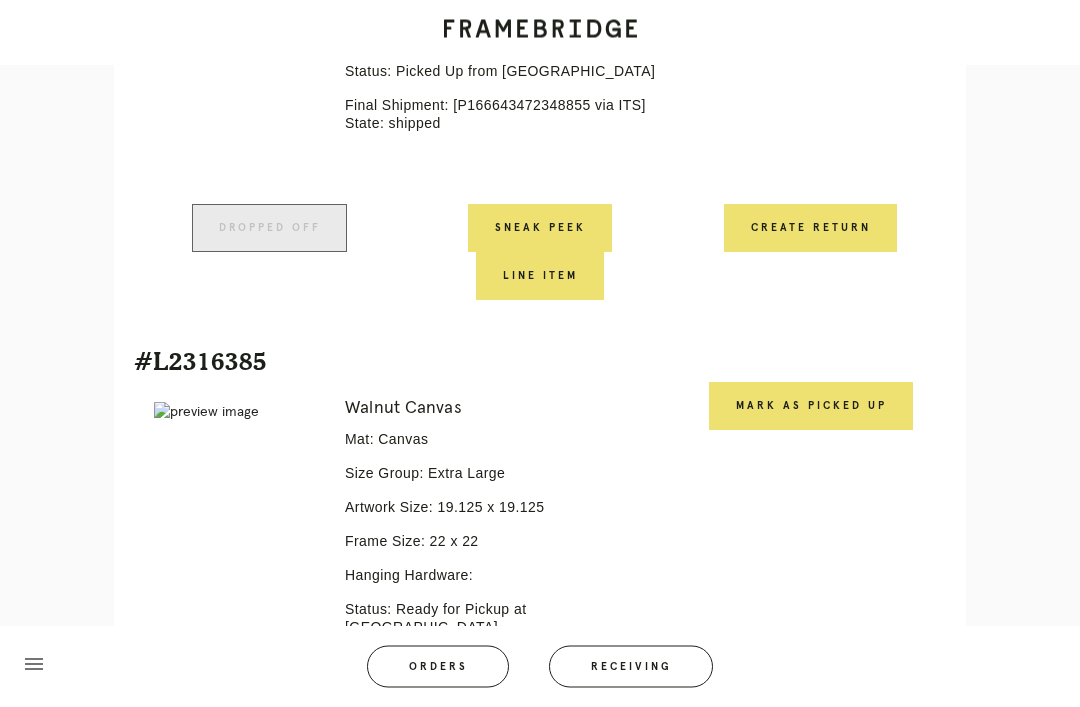 scroll, scrollTop: 751, scrollLeft: 0, axis: vertical 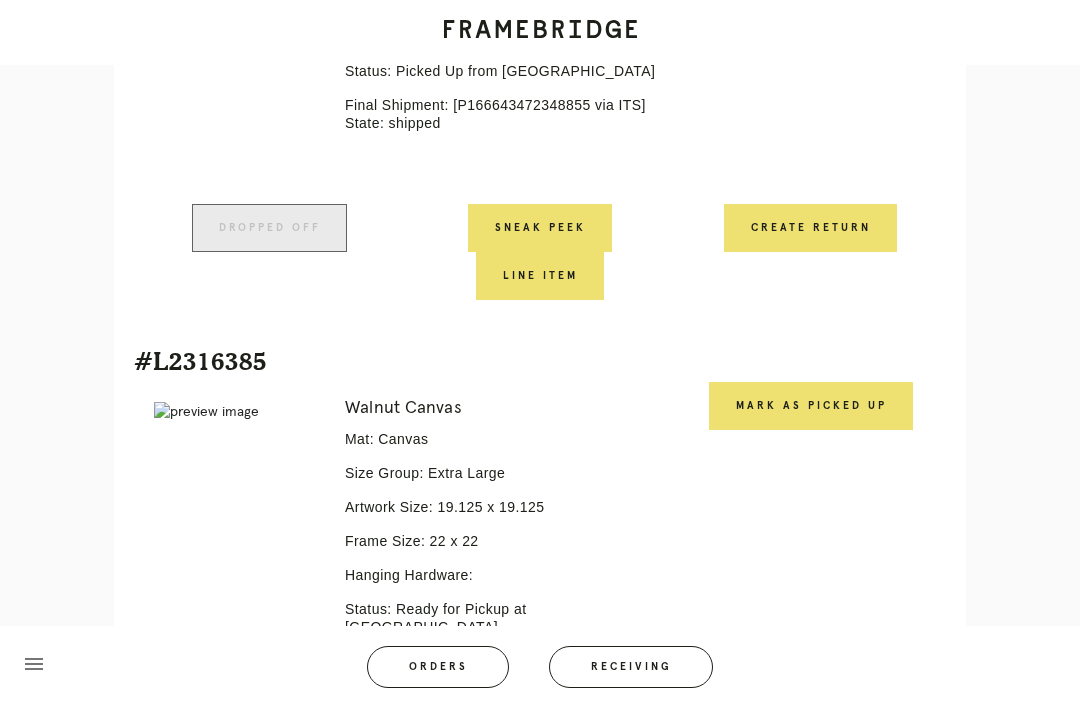 click on "Mark as Picked Up" at bounding box center [811, 406] 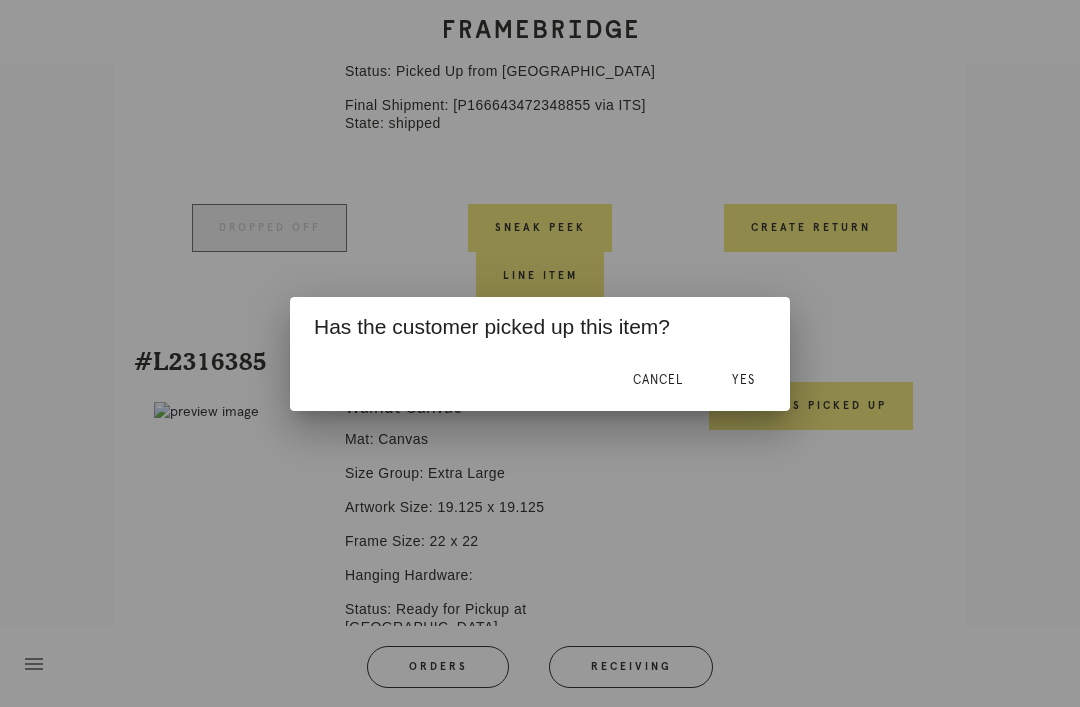 click on "Yes" at bounding box center [743, 380] 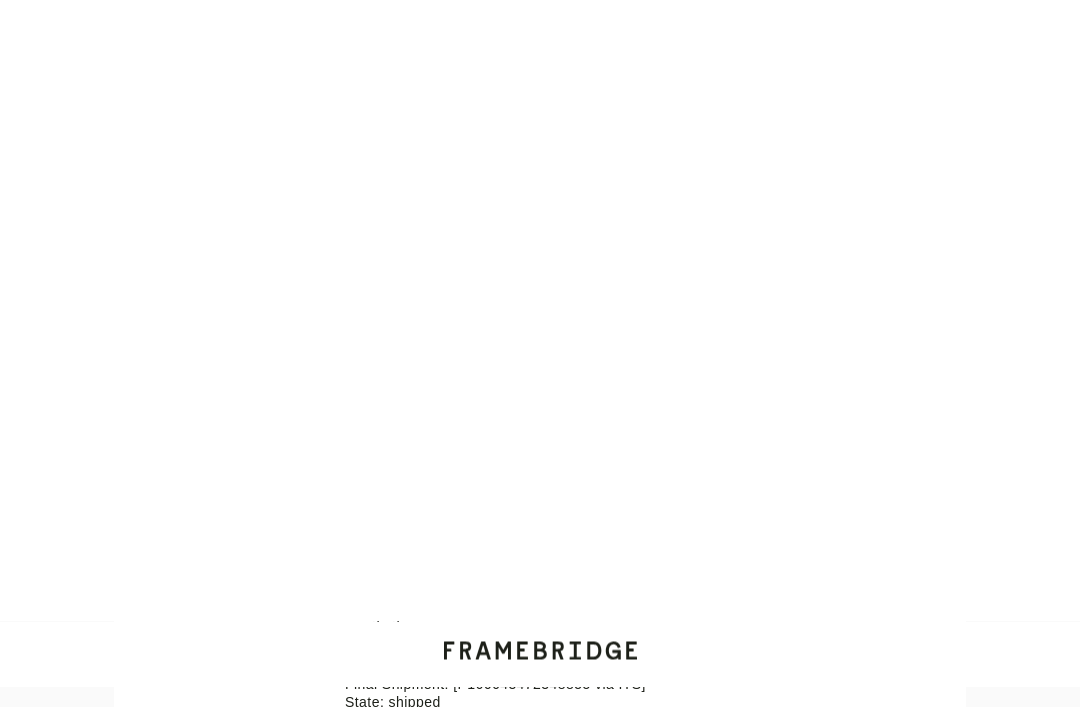 scroll, scrollTop: 0, scrollLeft: 0, axis: both 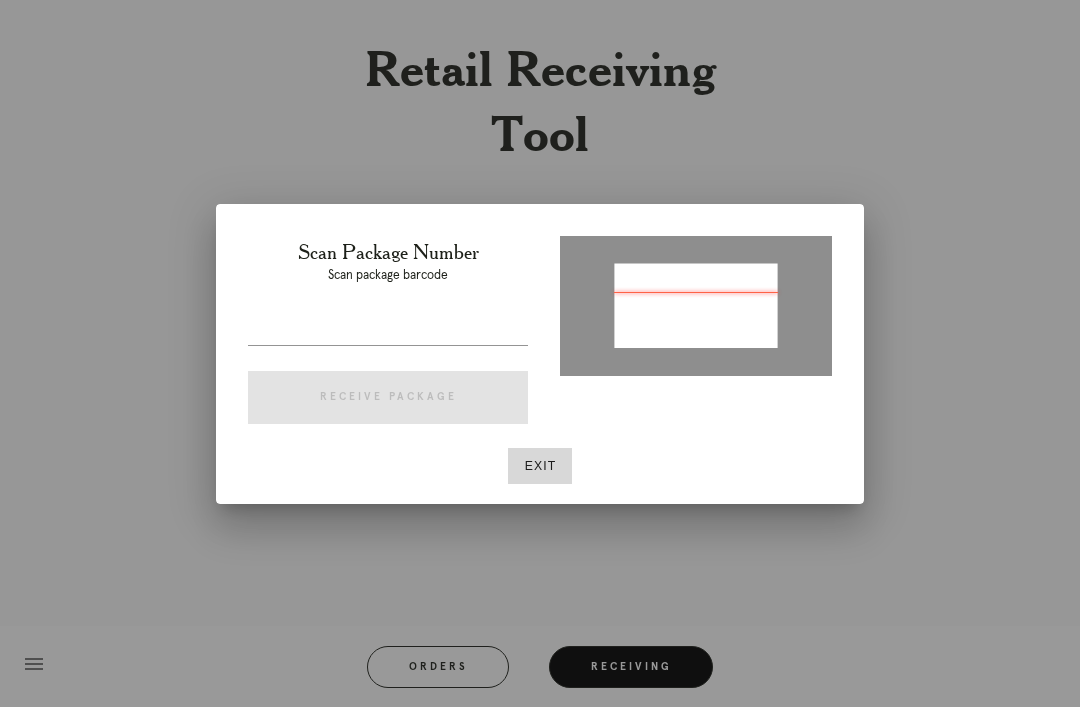 type on "P367491175723447" 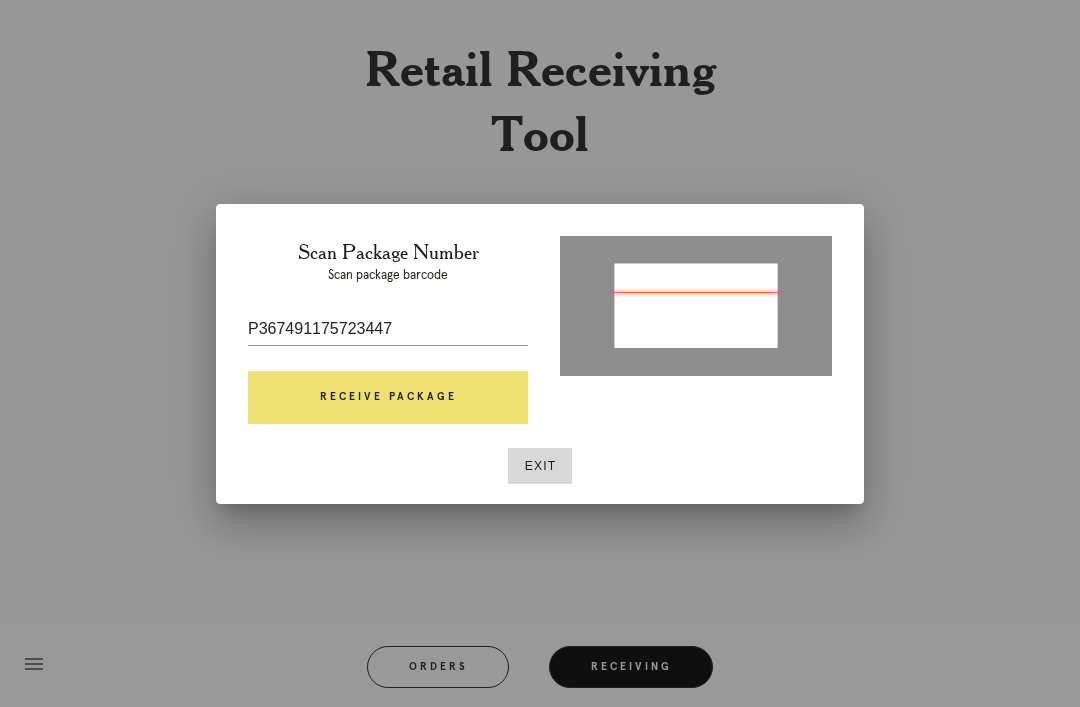 click on "Receive Package" at bounding box center [388, 398] 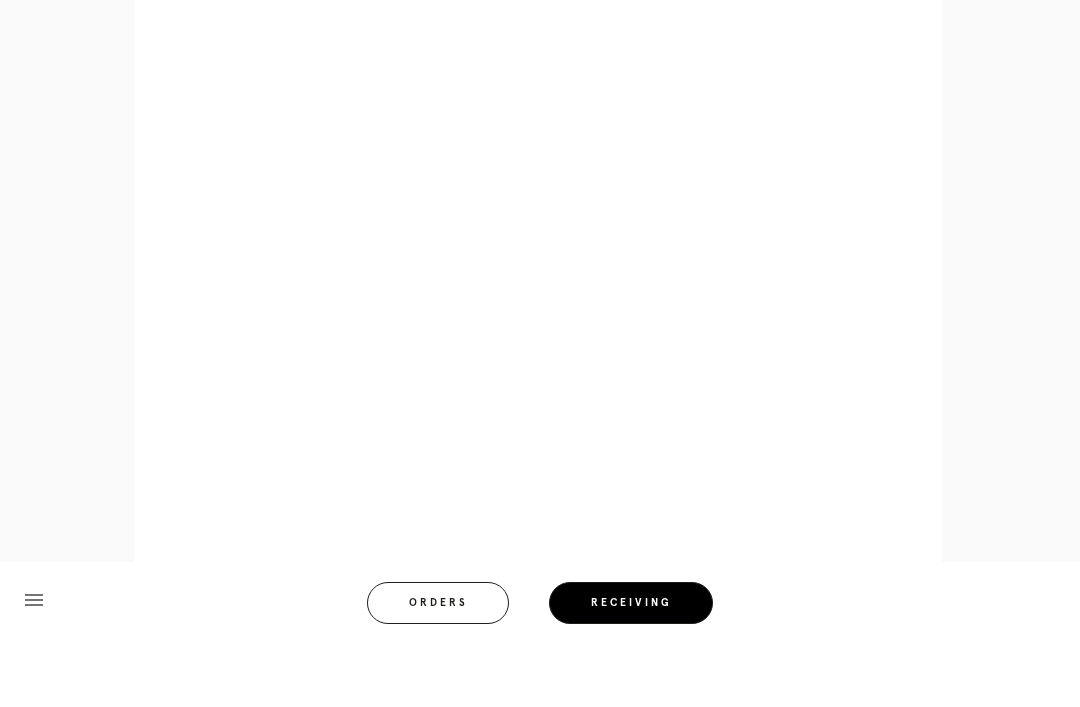 scroll, scrollTop: 1057, scrollLeft: 0, axis: vertical 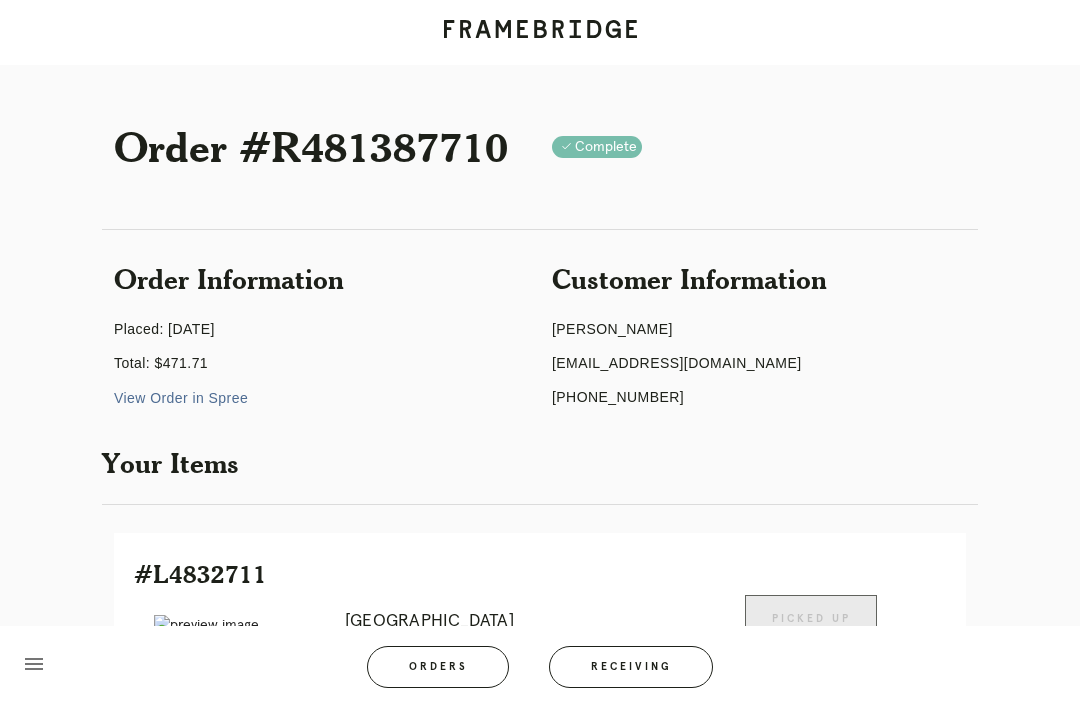 click on "Orders" at bounding box center (438, 667) 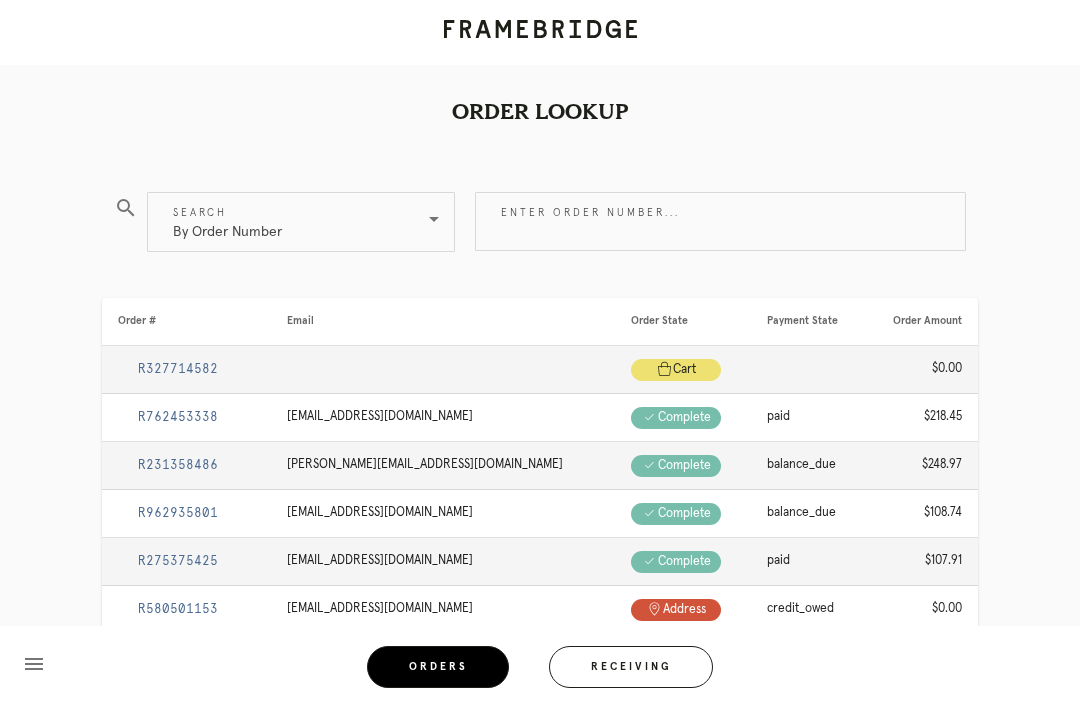 click on "Enter order number..." at bounding box center (720, 221) 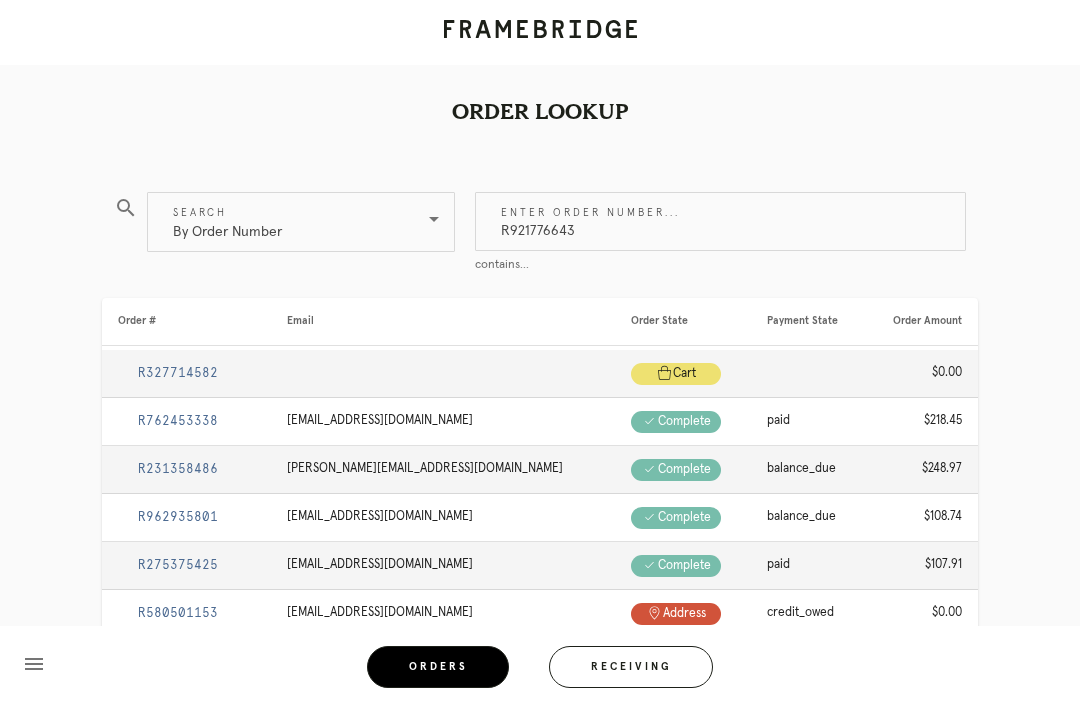 type on "R921776643" 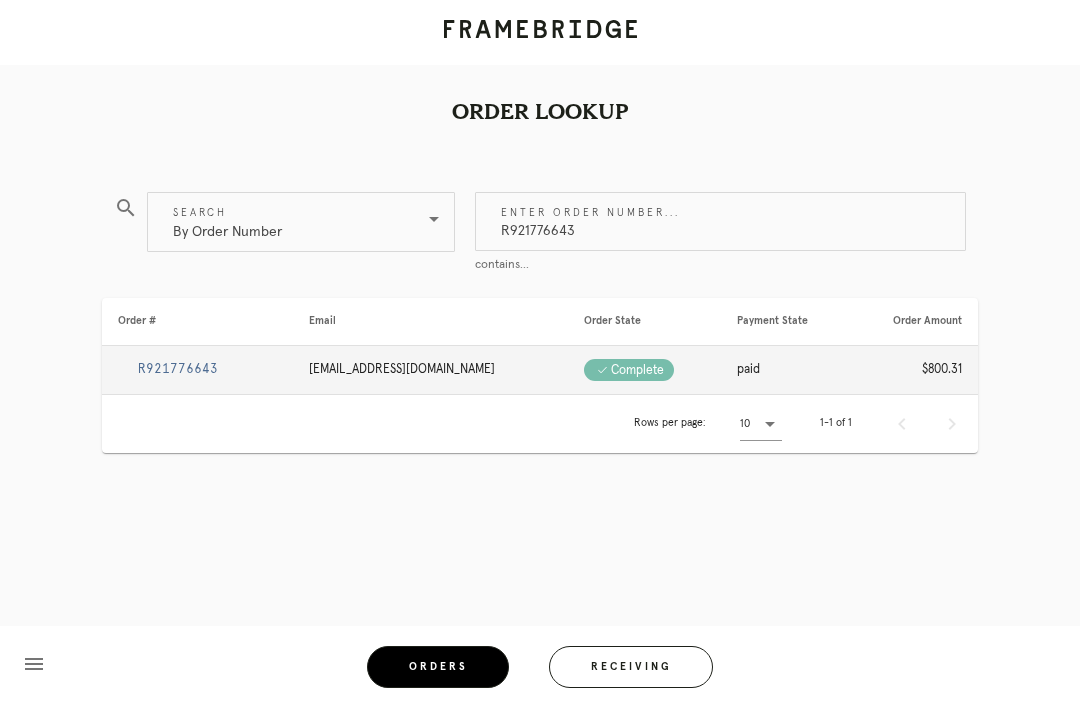 click on "R921776643" at bounding box center [197, 370] 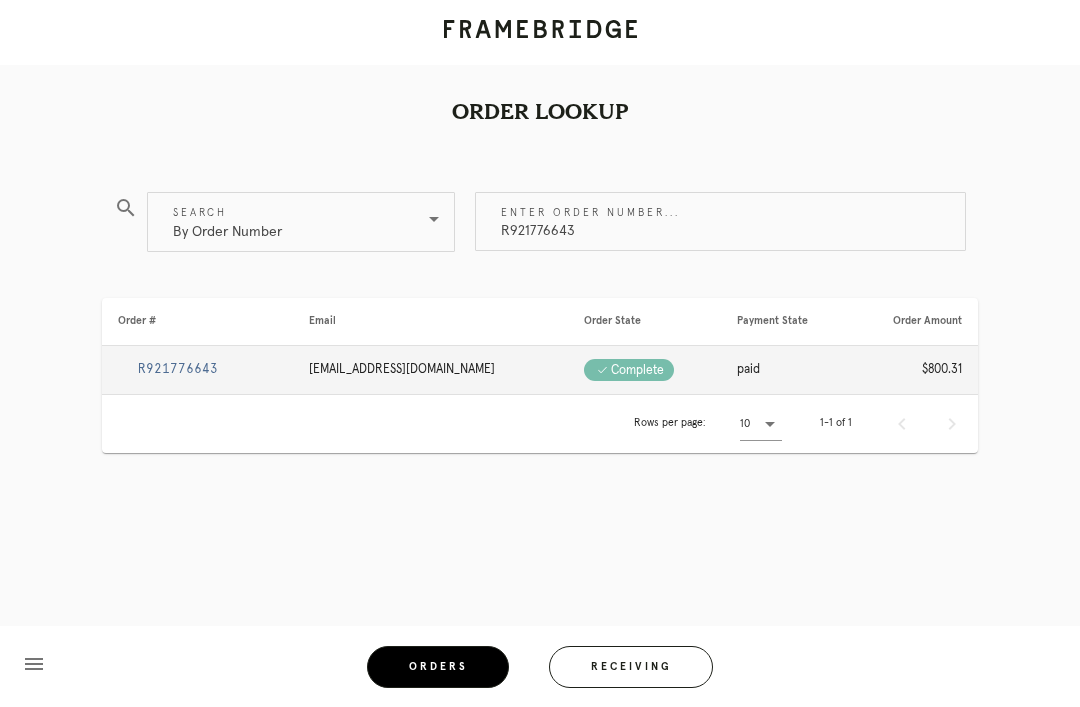 click on "R921776643" at bounding box center [178, 369] 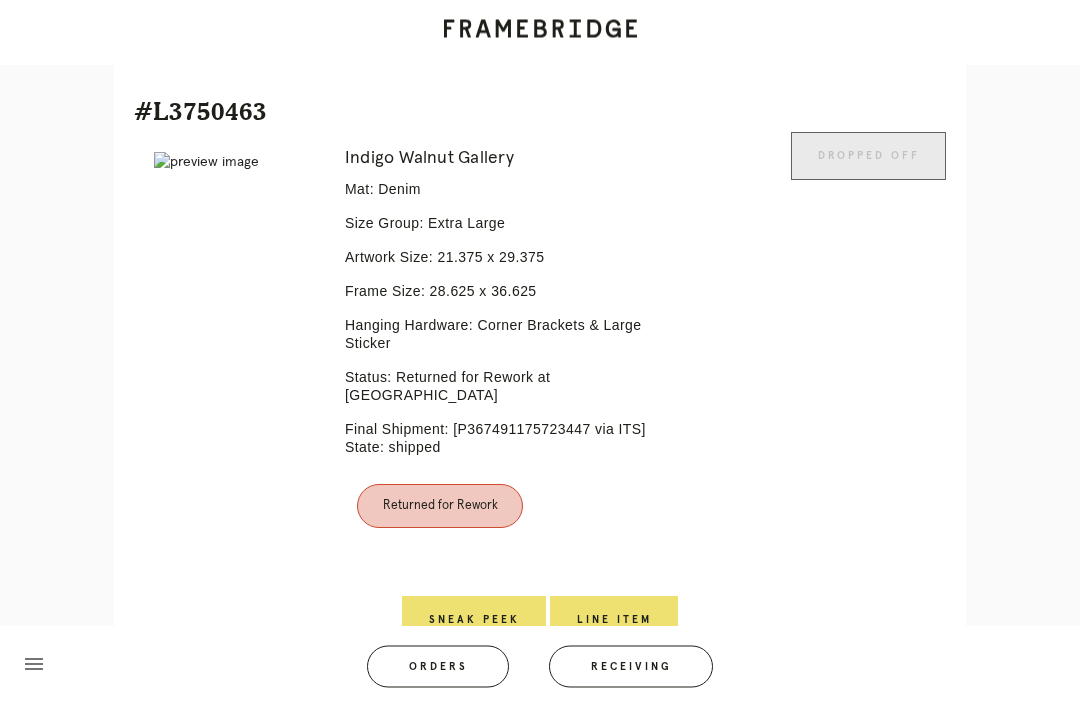 scroll, scrollTop: 999, scrollLeft: 0, axis: vertical 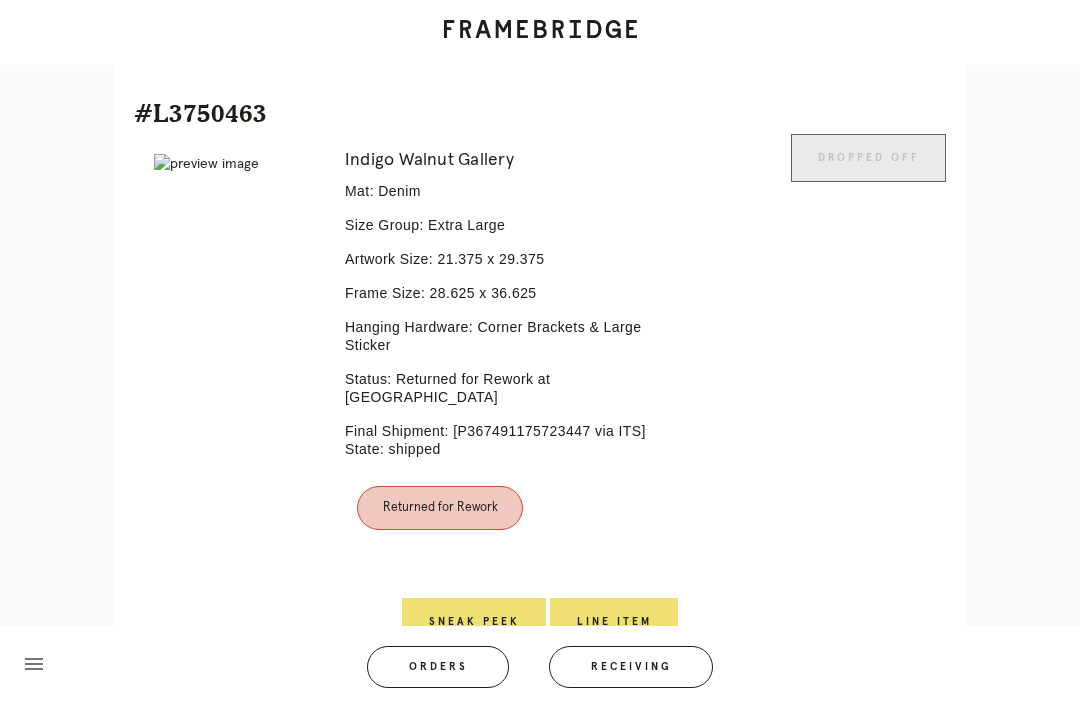 click on "Line Item" at bounding box center [614, 622] 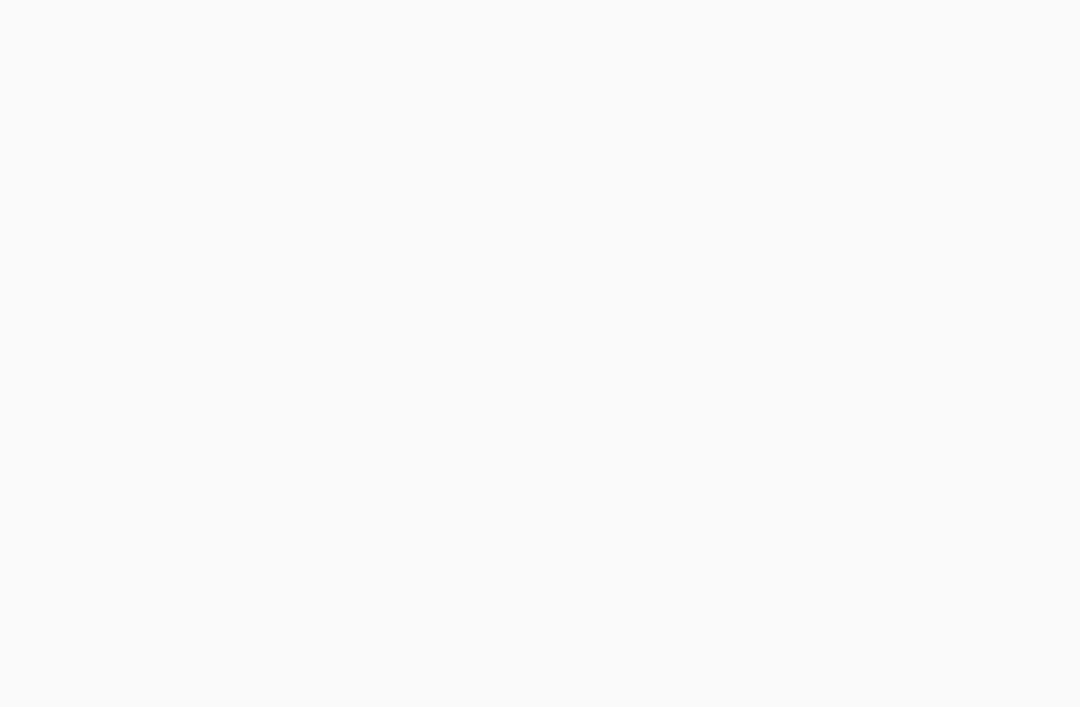 scroll, scrollTop: 0, scrollLeft: 0, axis: both 